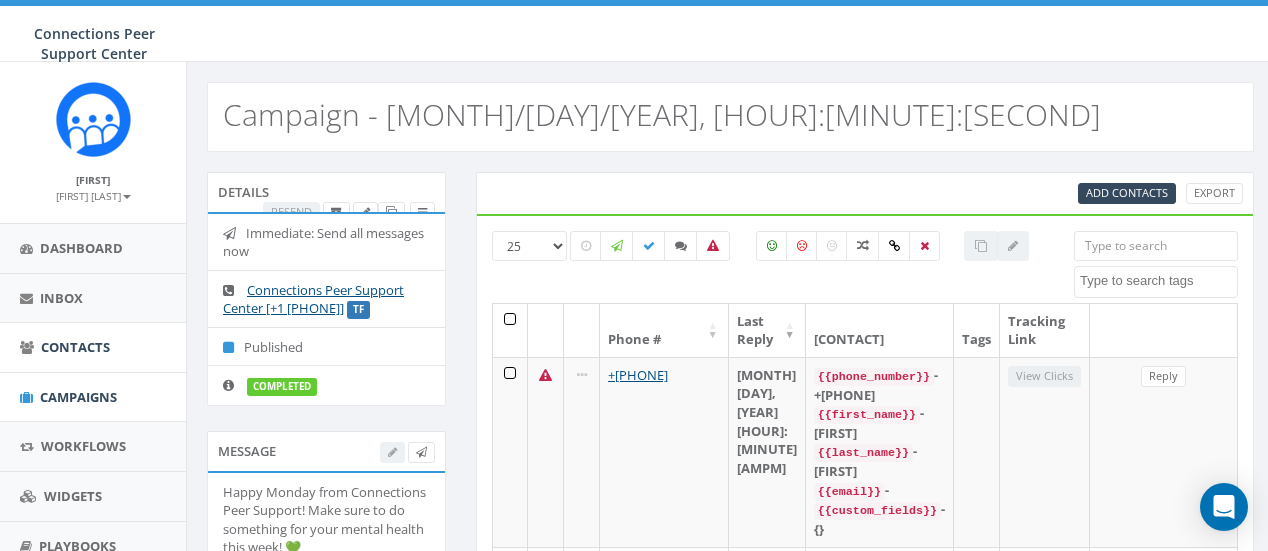 scroll, scrollTop: 35, scrollLeft: 0, axis: vertical 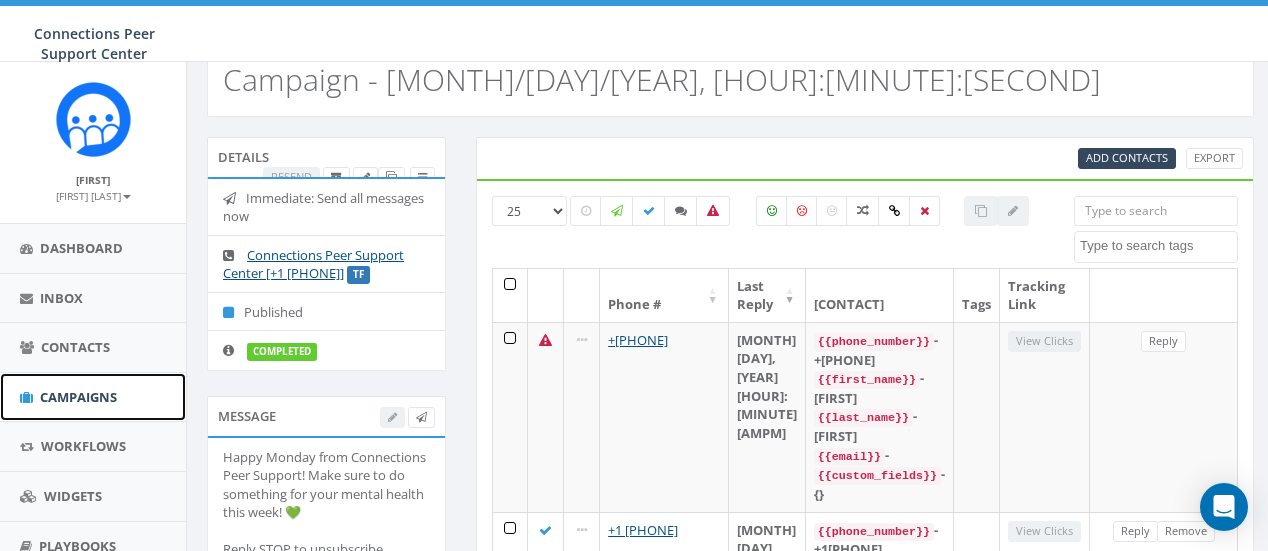 click on "Campaigns" at bounding box center (78, 397) 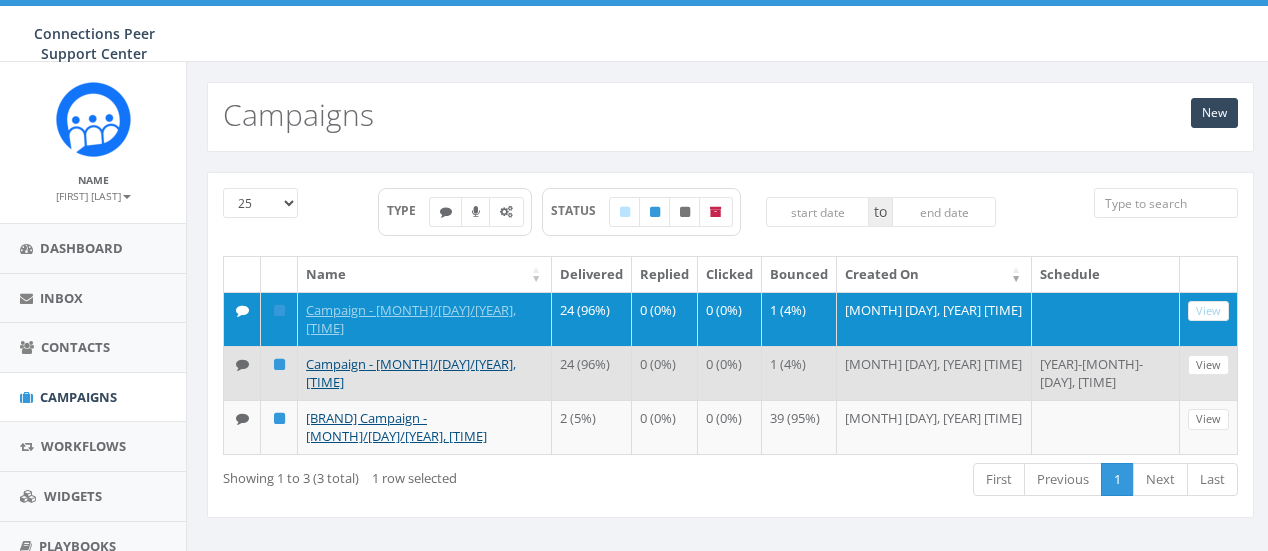 scroll, scrollTop: 0, scrollLeft: 0, axis: both 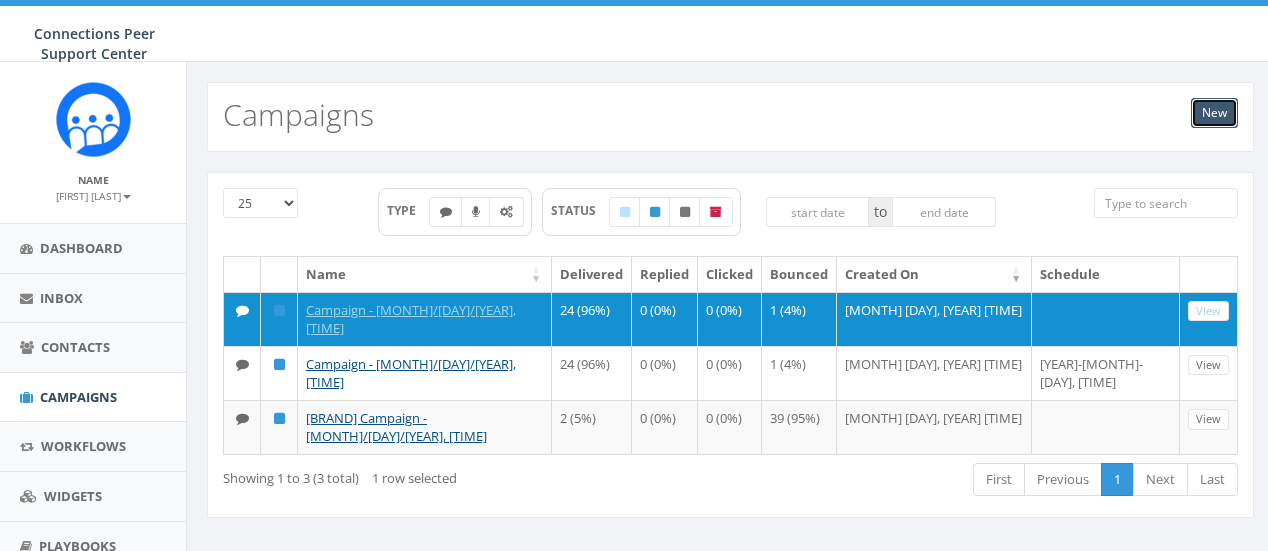 click on "New" at bounding box center [1214, 113] 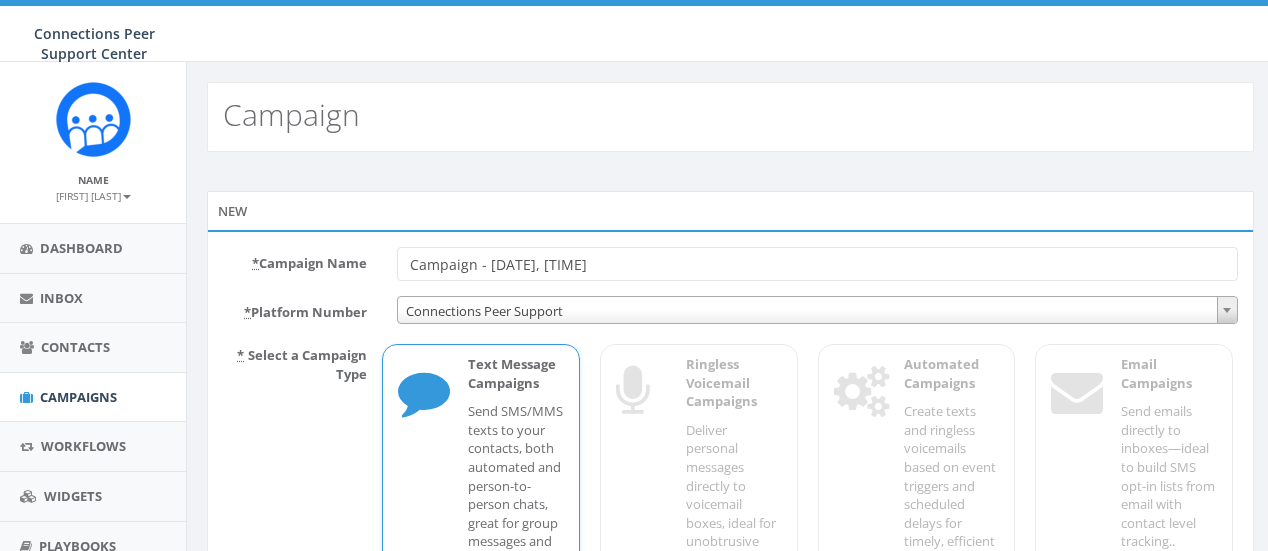 scroll, scrollTop: 0, scrollLeft: 0, axis: both 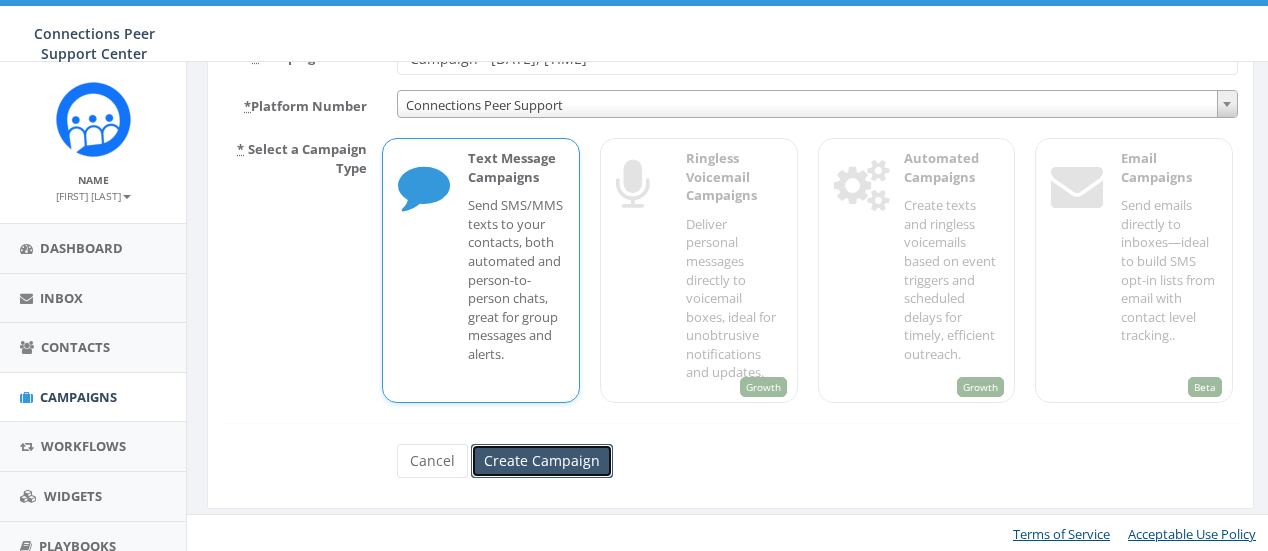 click on "Create Campaign" at bounding box center (542, 461) 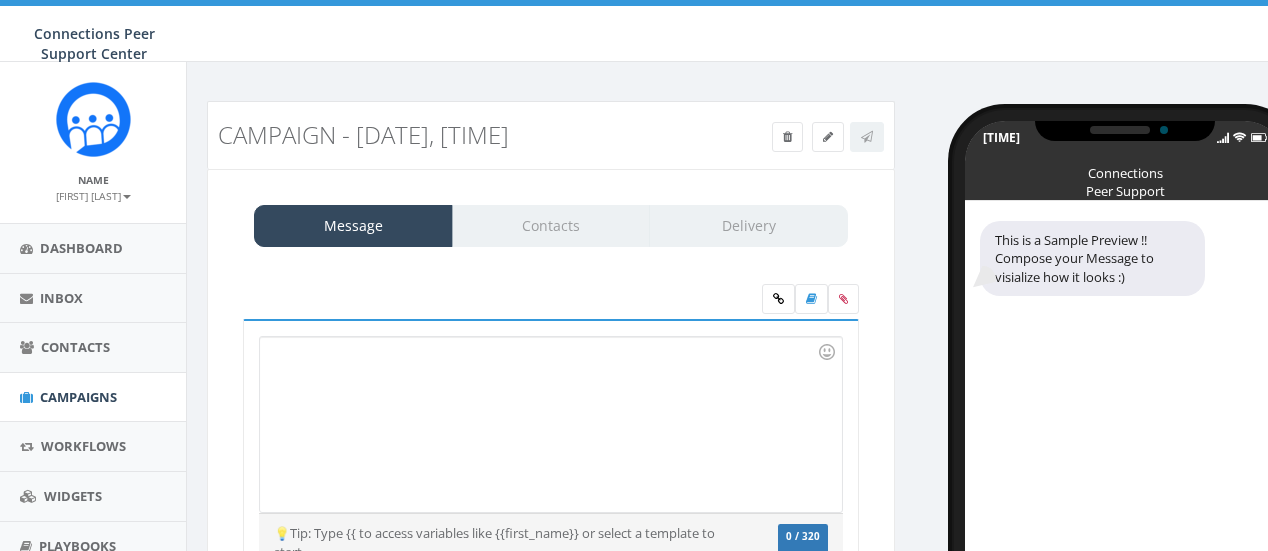 scroll, scrollTop: 0, scrollLeft: 0, axis: both 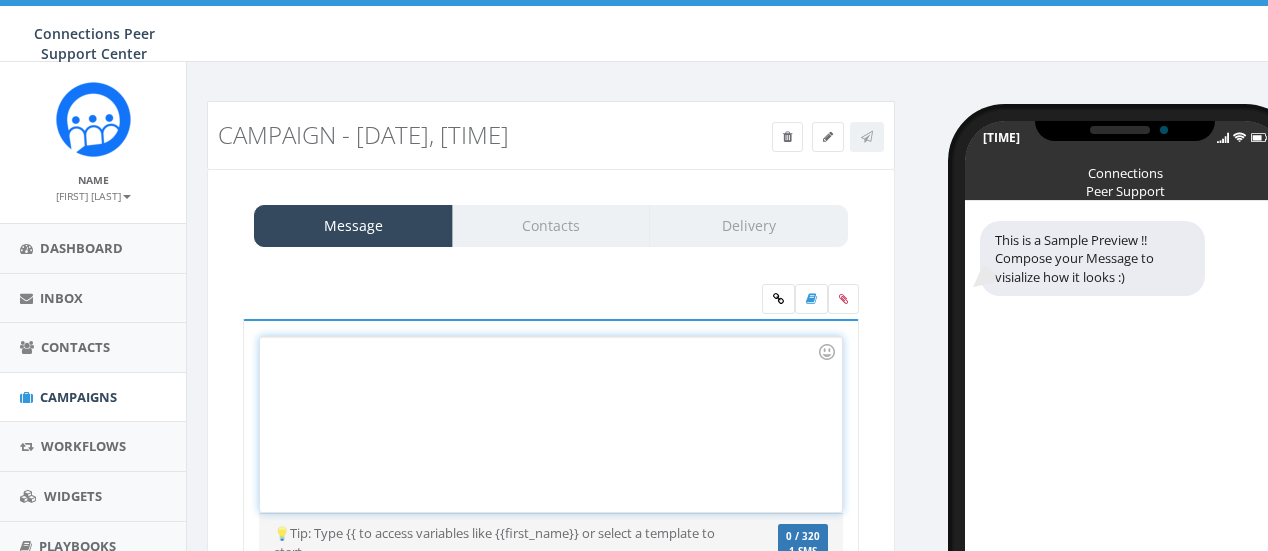 click at bounding box center [550, 424] 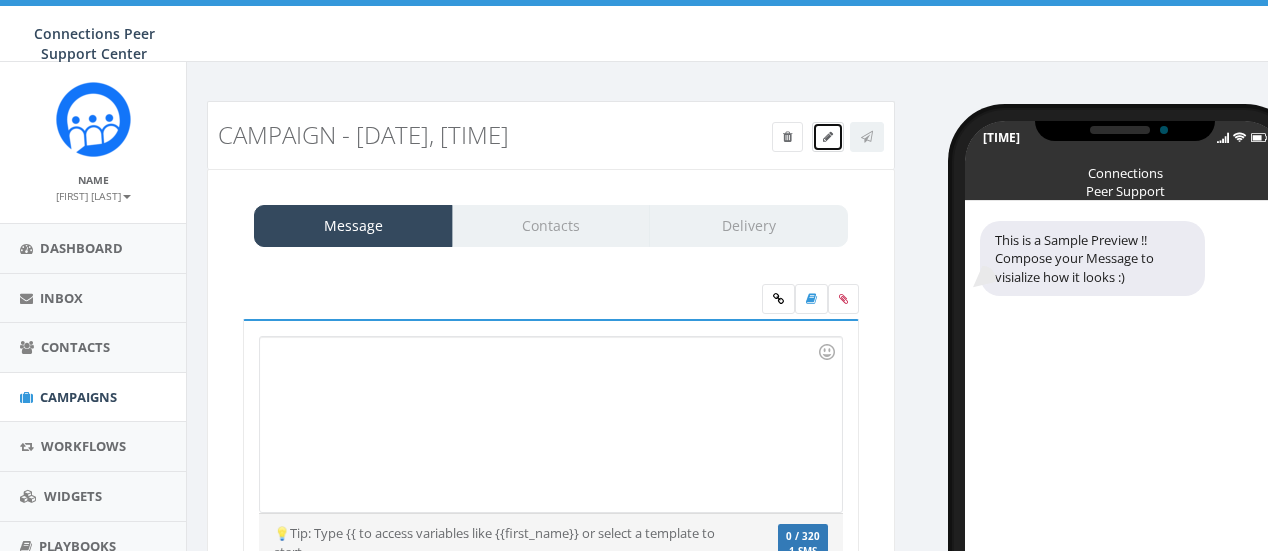 click at bounding box center (828, 137) 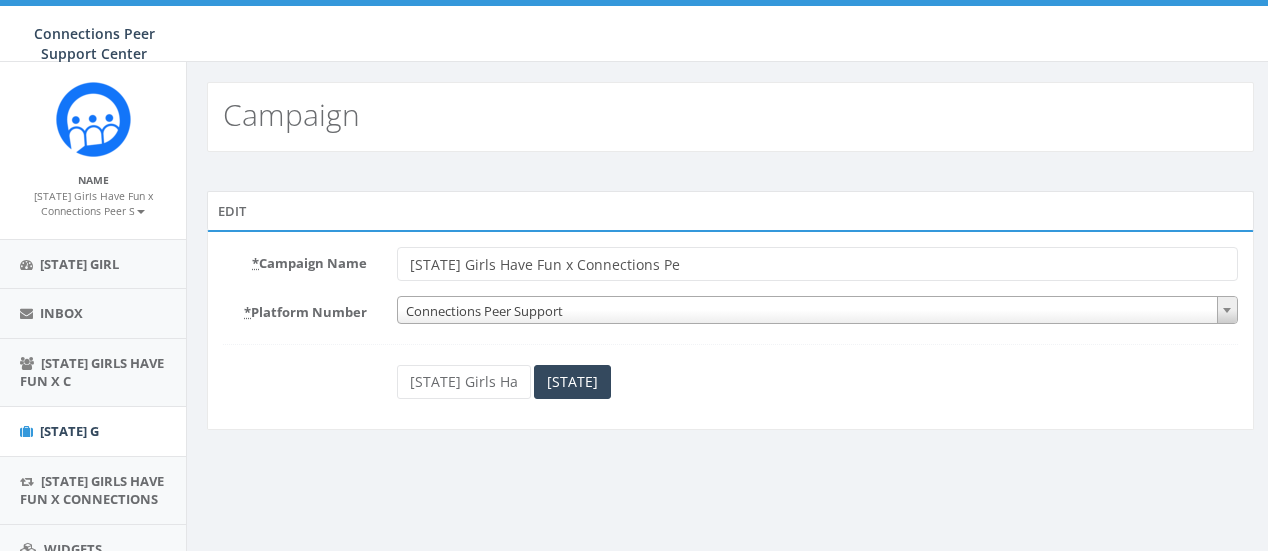 scroll, scrollTop: 0, scrollLeft: 0, axis: both 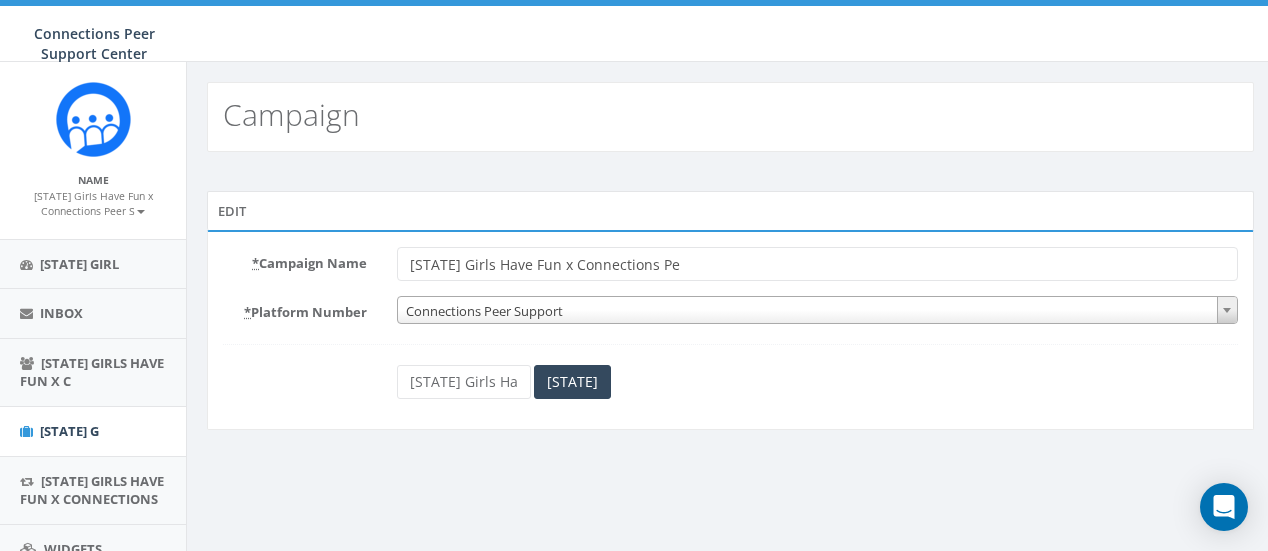 drag, startPoint x: 664, startPoint y: 257, endPoint x: 400, endPoint y: 270, distance: 264.3199 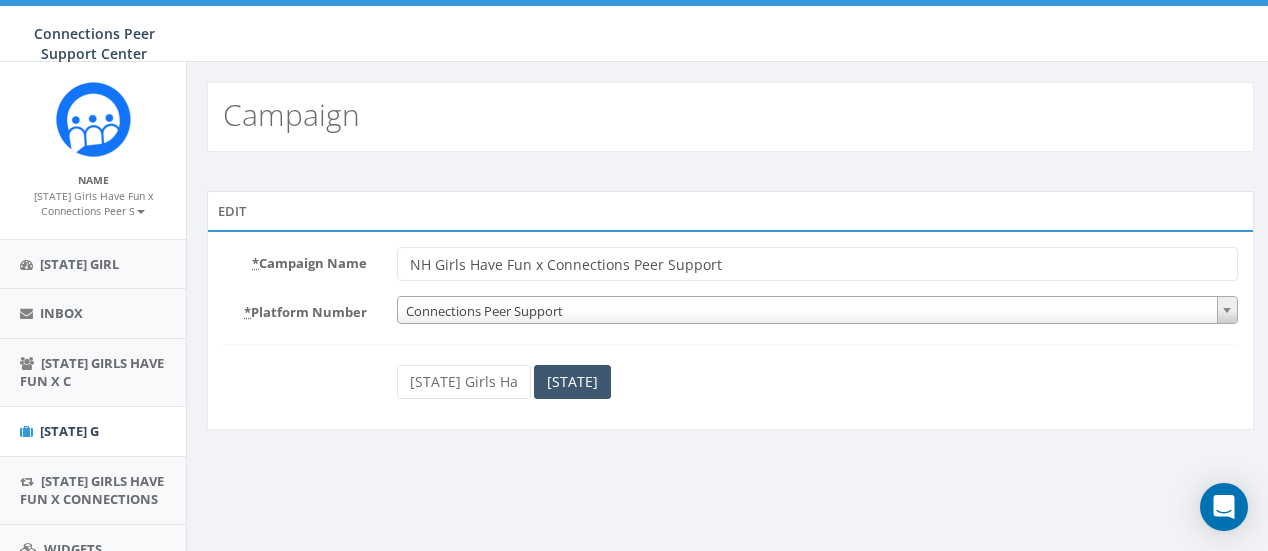 type on "NH Girls Have Fun x Connections Peer Support" 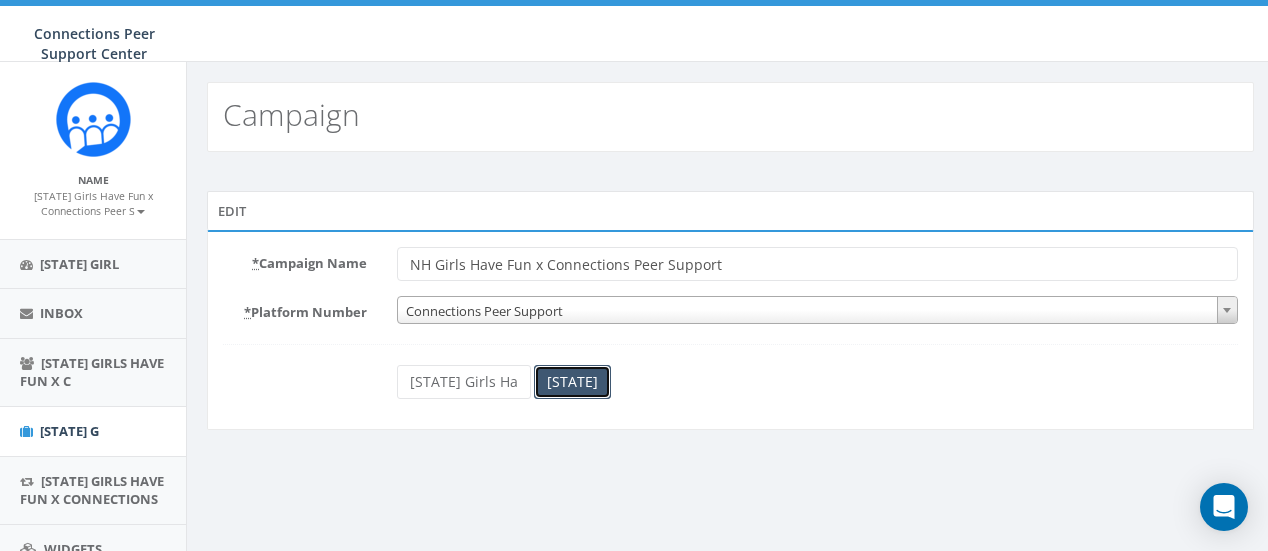 click on "Update Campaign" at bounding box center (572, 382) 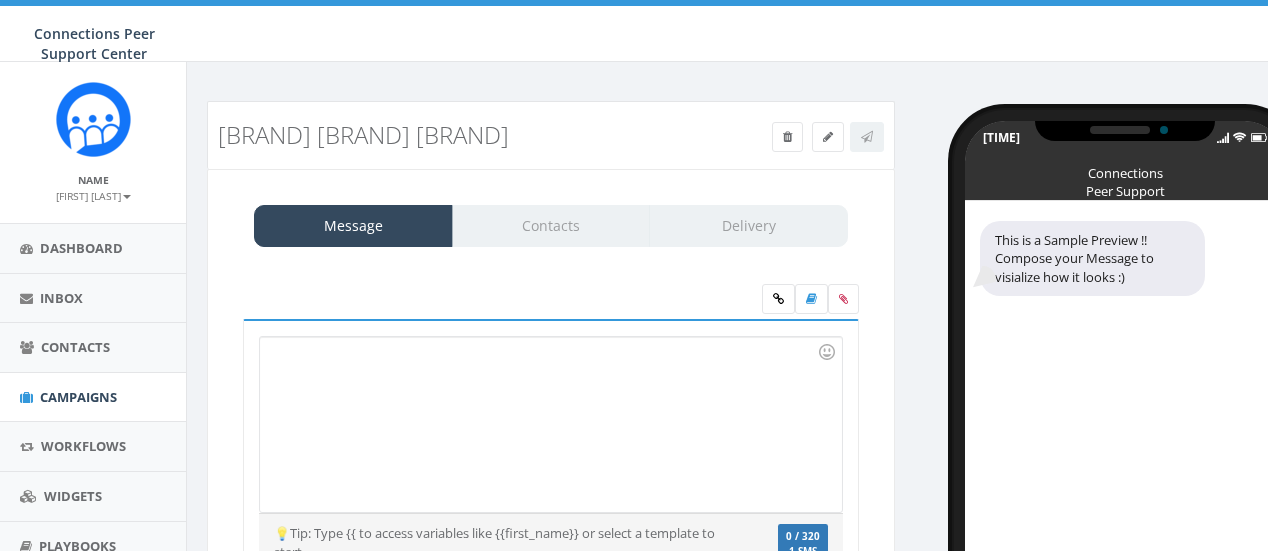 scroll, scrollTop: 0, scrollLeft: 0, axis: both 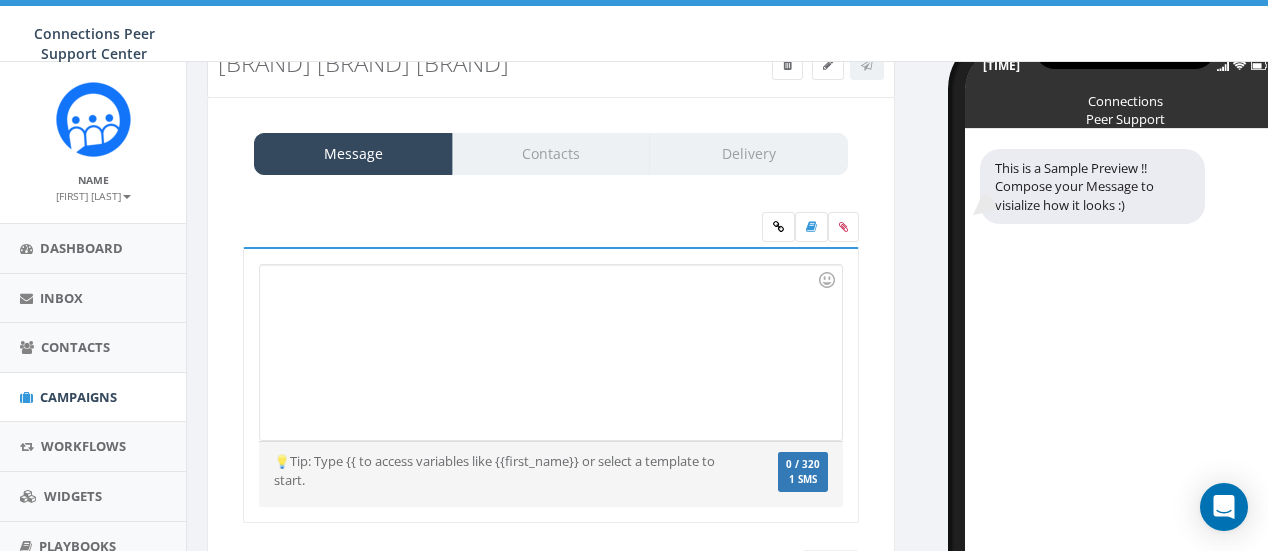 click at bounding box center [550, 352] 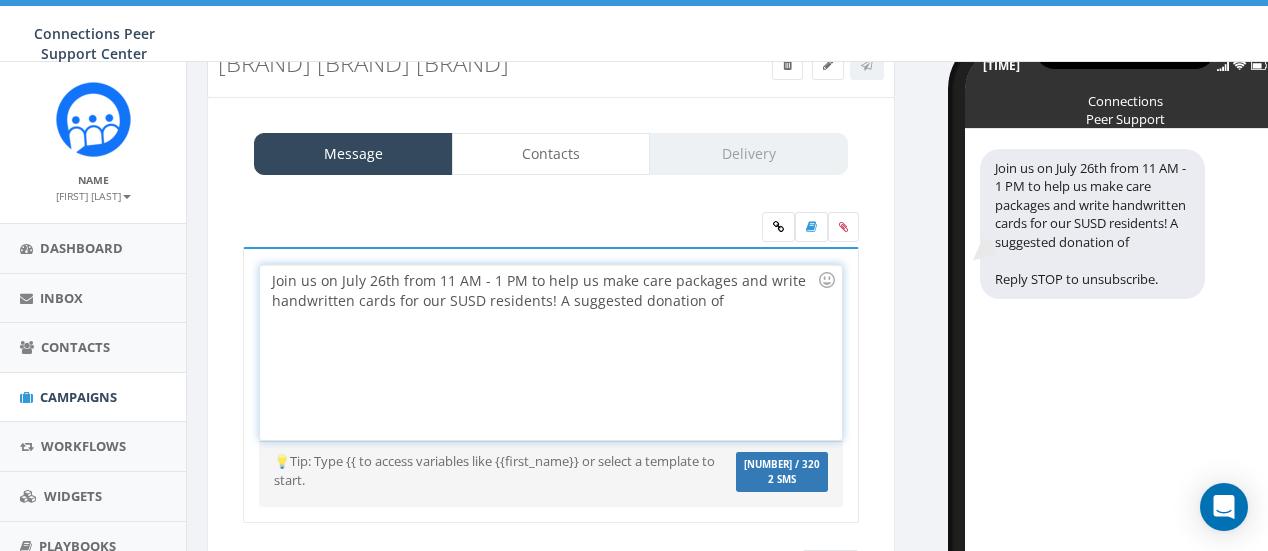 click on "Join us on July 26th from 11 AM - 1 PM to help us make care packages and write handwritten cards for our SUSD residents! A suggested donation of" at bounding box center (550, 352) 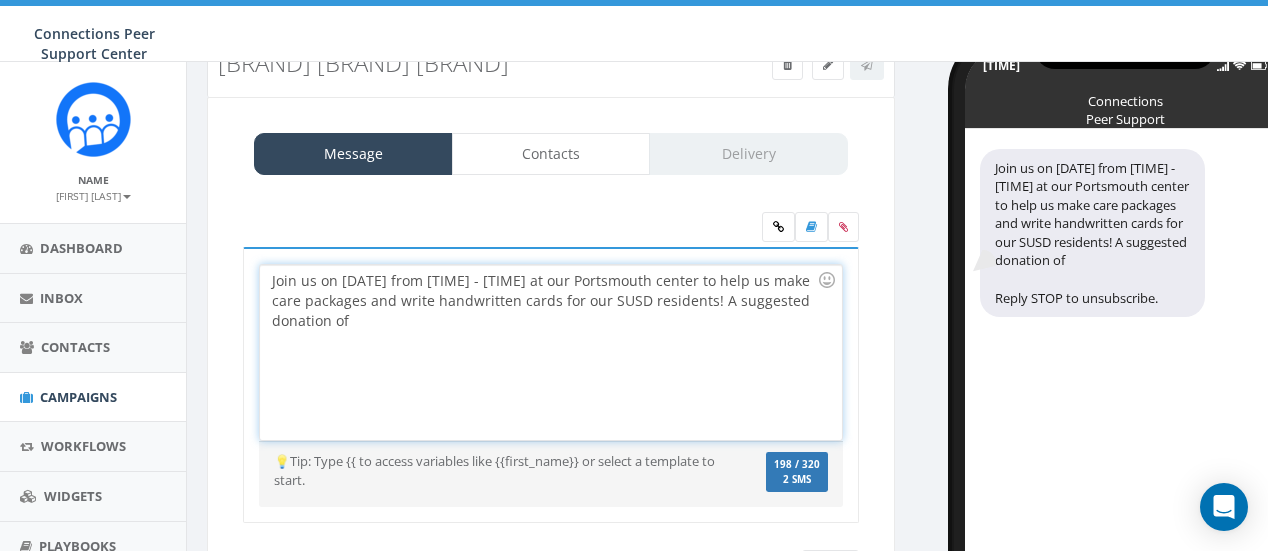 click on "Join us on [DATE] from [TIME] - [TIME] at our Portsmouth center to help us make care packages and write handwritten cards for our SUSD residents! A suggested donation of" at bounding box center [550, 352] 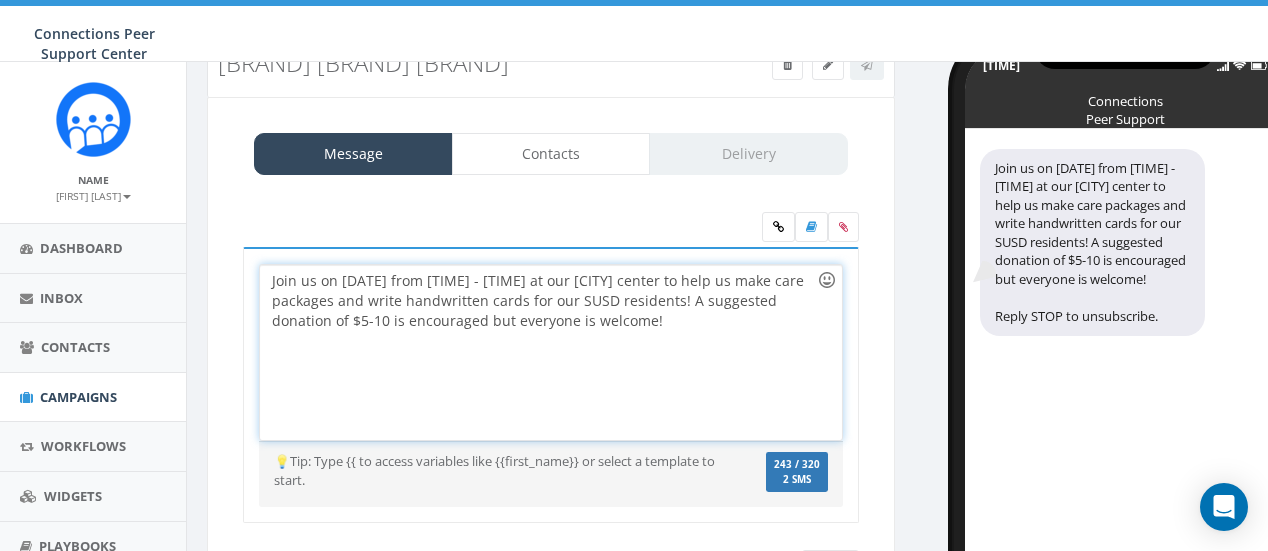 click at bounding box center (827, 280) 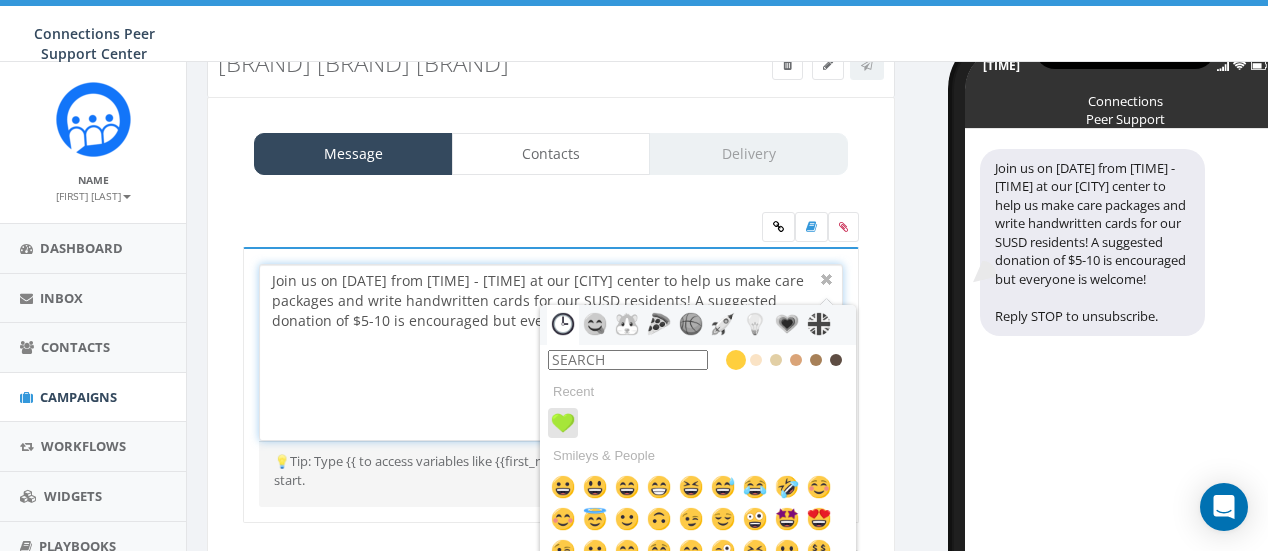 click at bounding box center (563, 423) 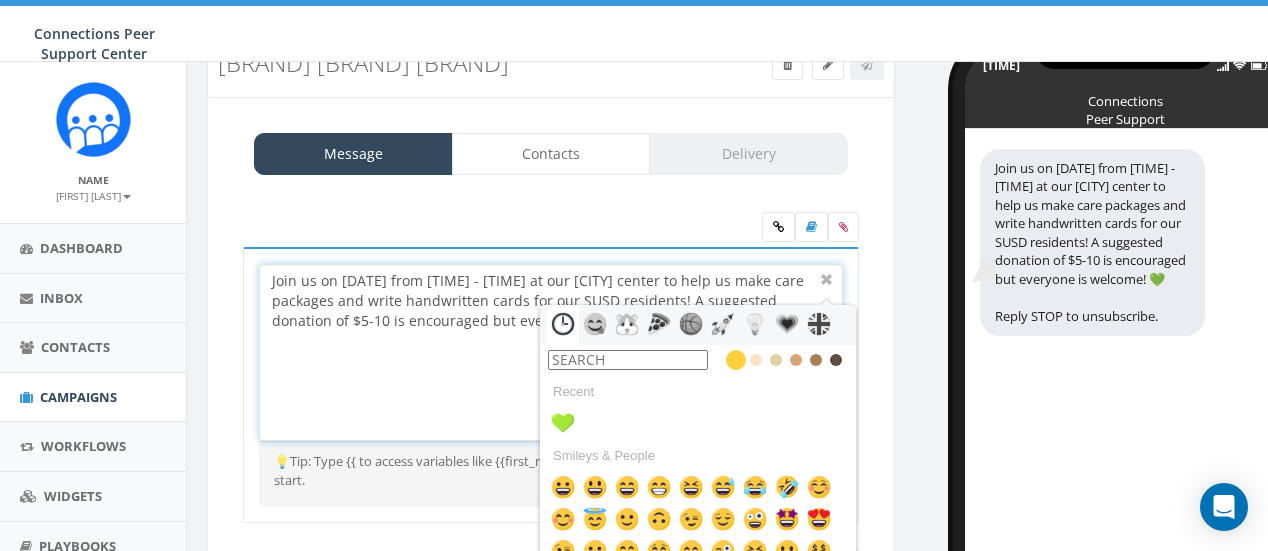 click on "Join us on [DATE] from [TIME] - [TIME] at our [CITY] center to help us make care packages and write handwritten cards for our SUSD residents! A suggested donation of $5-10 is encouraged but everyone is welcome!" at bounding box center [550, 352] 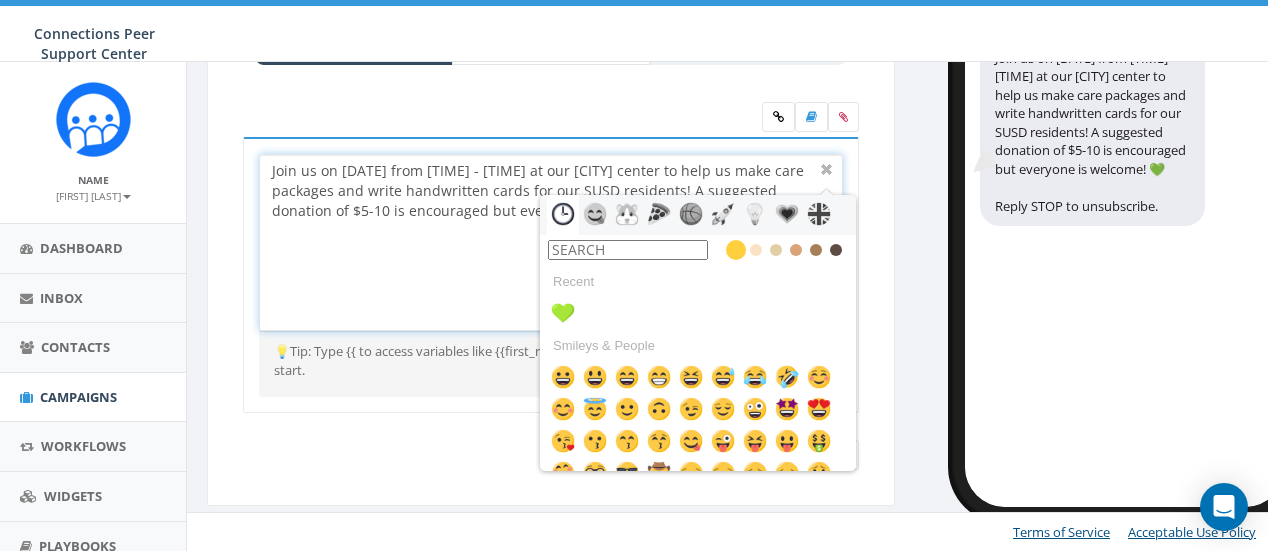 click on "Save Next" at bounding box center [551, 119] 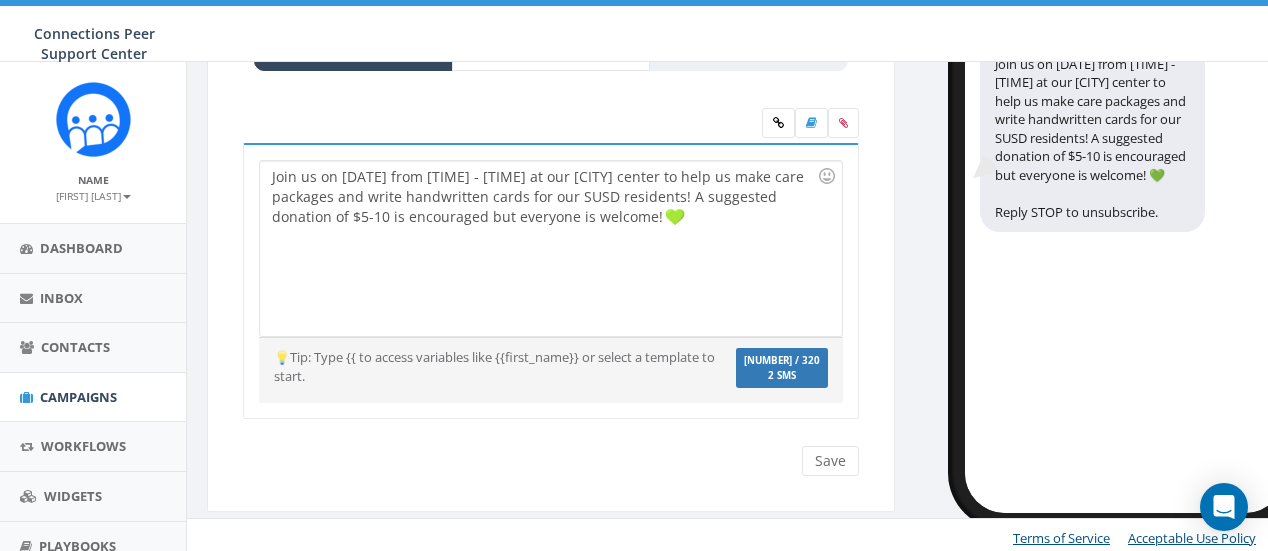 scroll, scrollTop: 154, scrollLeft: 0, axis: vertical 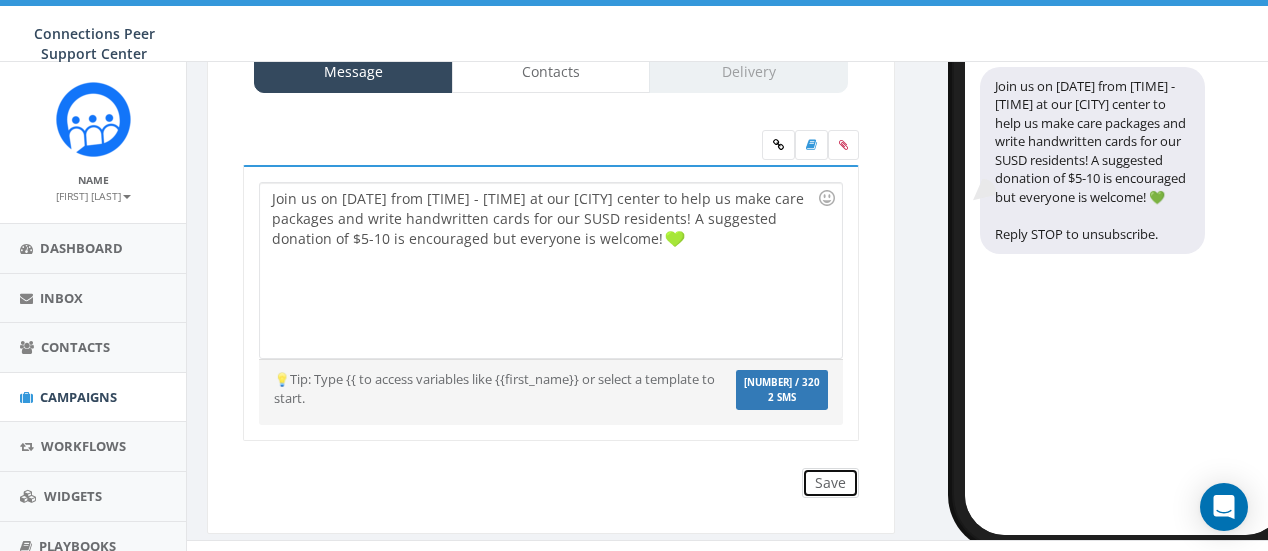 click on "Save" at bounding box center [830, 483] 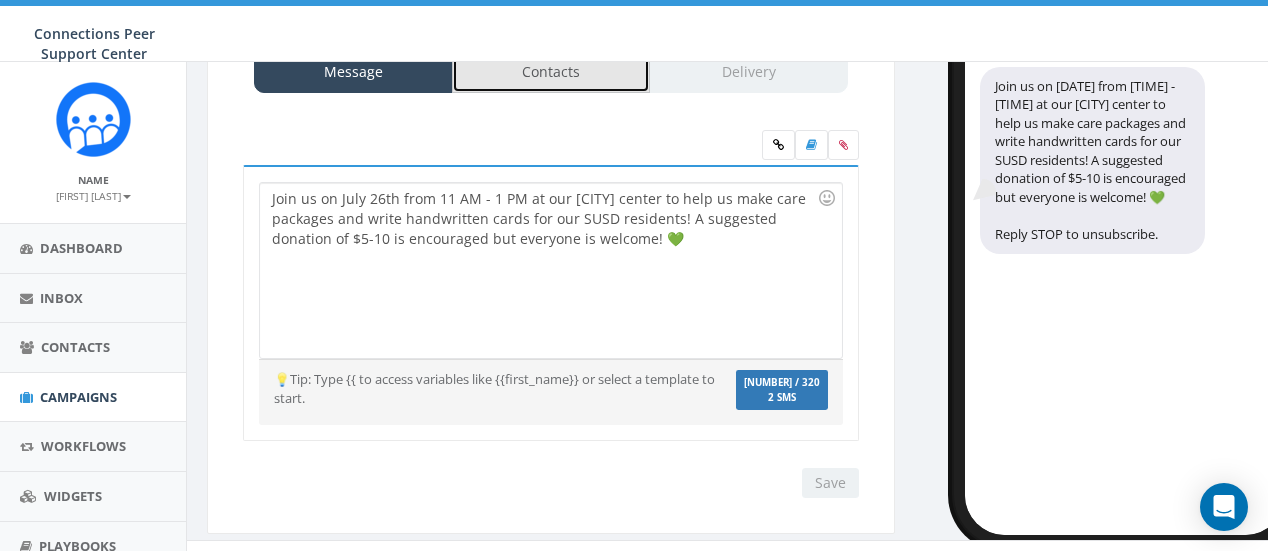 click on "Contacts" at bounding box center [551, 72] 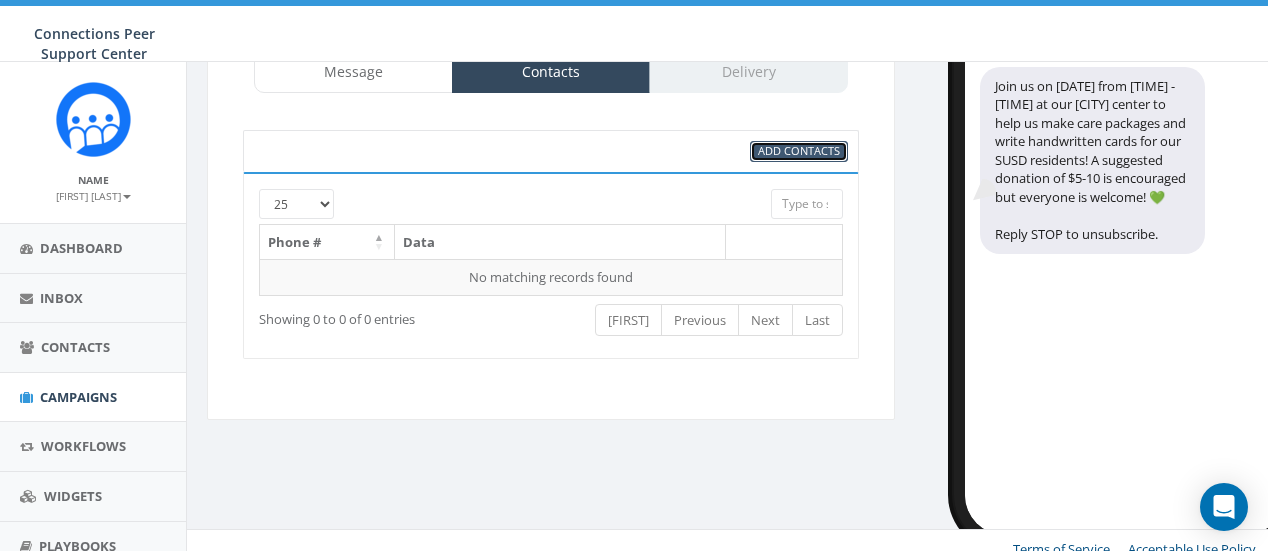 click on "Add Contacts" at bounding box center (799, 150) 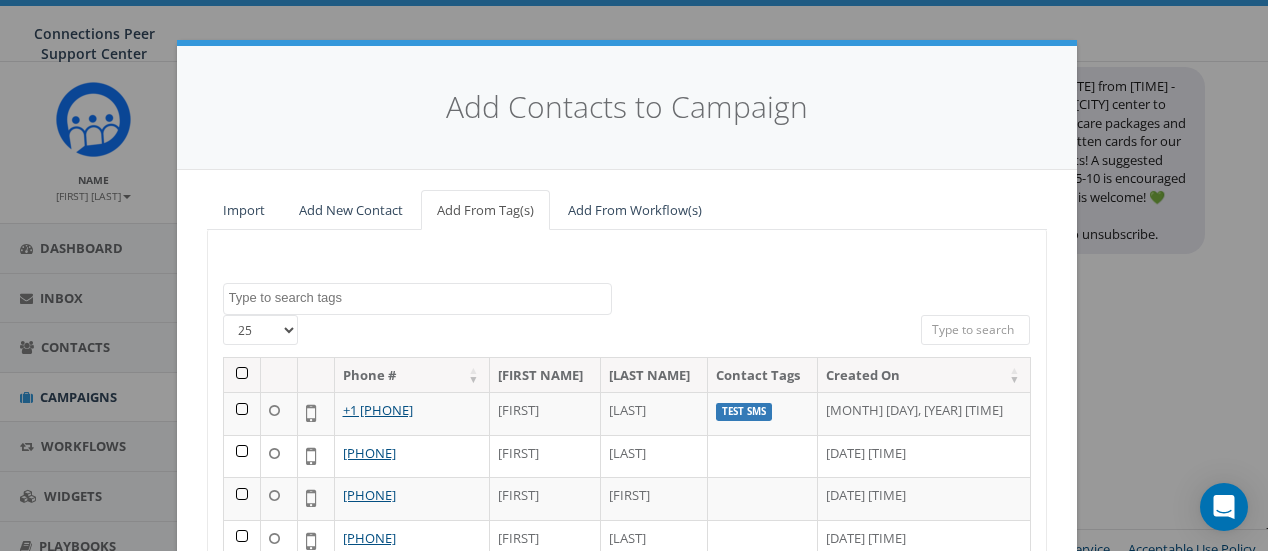 click at bounding box center [242, 375] 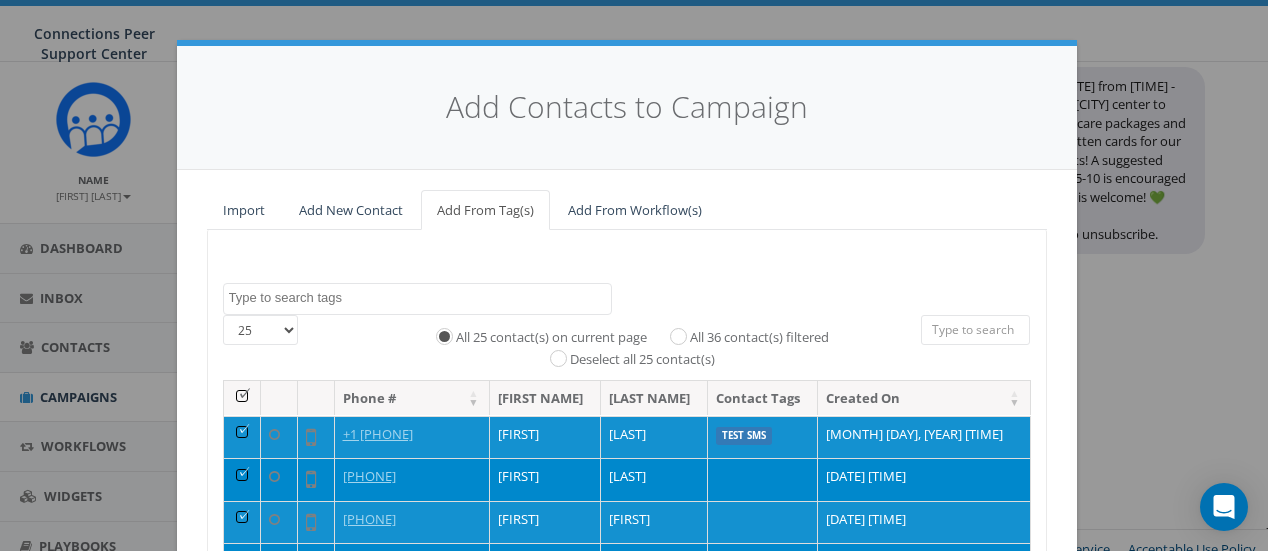 scroll, scrollTop: 322, scrollLeft: 0, axis: vertical 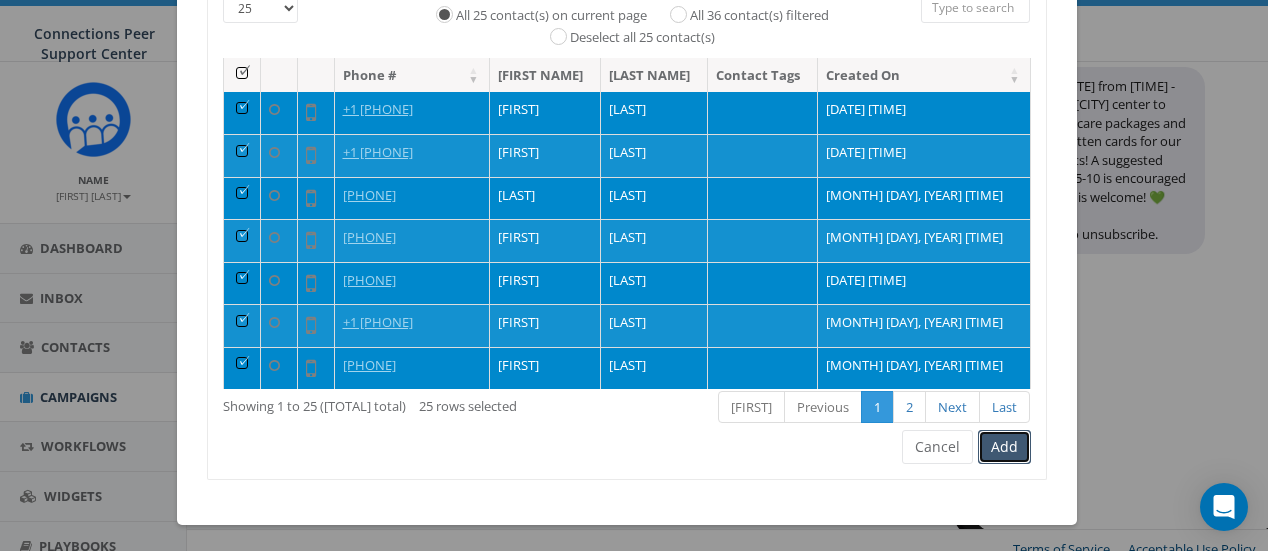 click on "Add" at bounding box center (1004, 447) 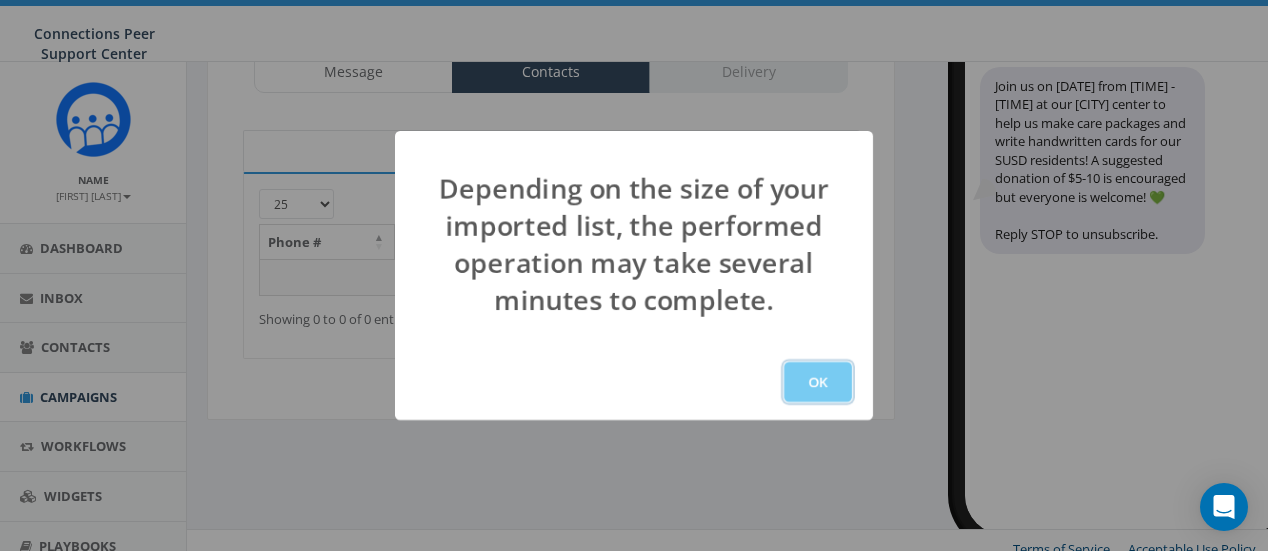 click on "OK" at bounding box center [818, 382] 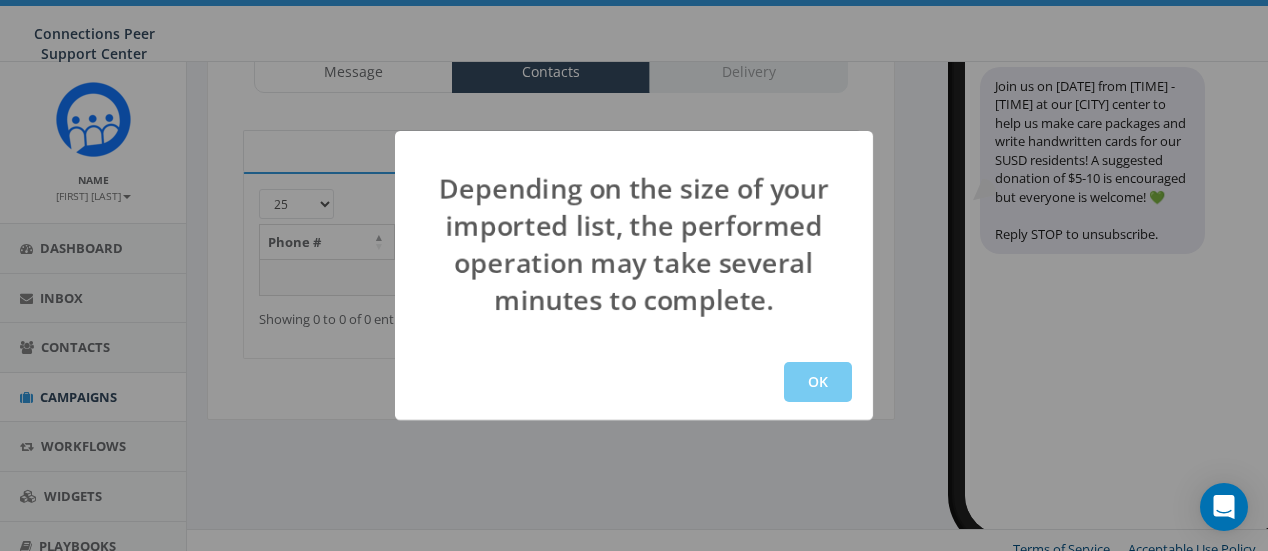 scroll, scrollTop: 171, scrollLeft: 0, axis: vertical 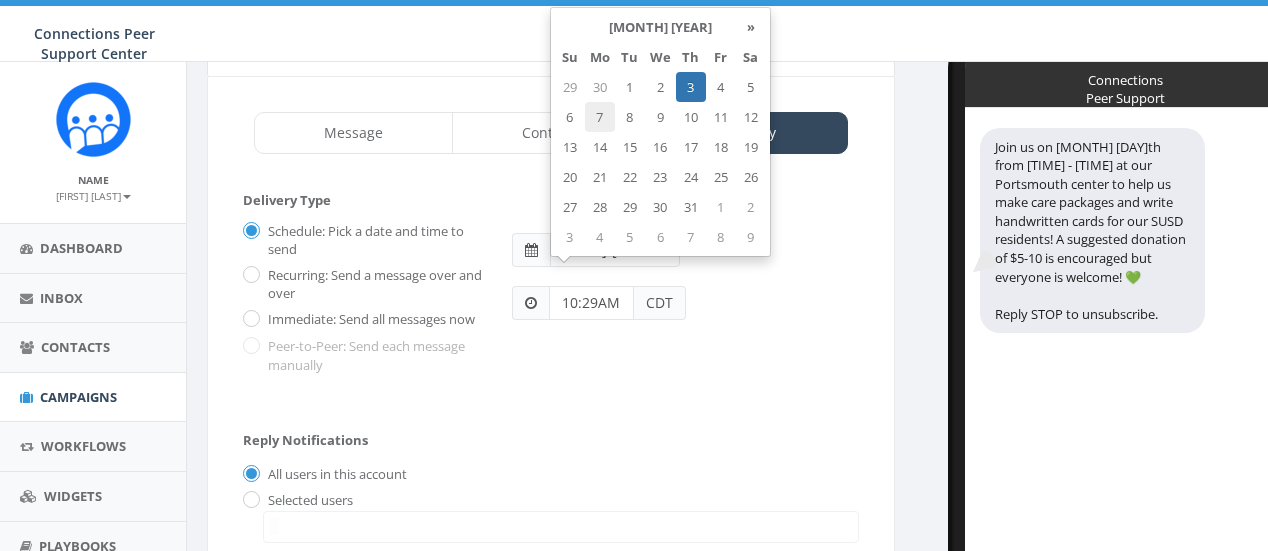click on "7" at bounding box center (600, 87) 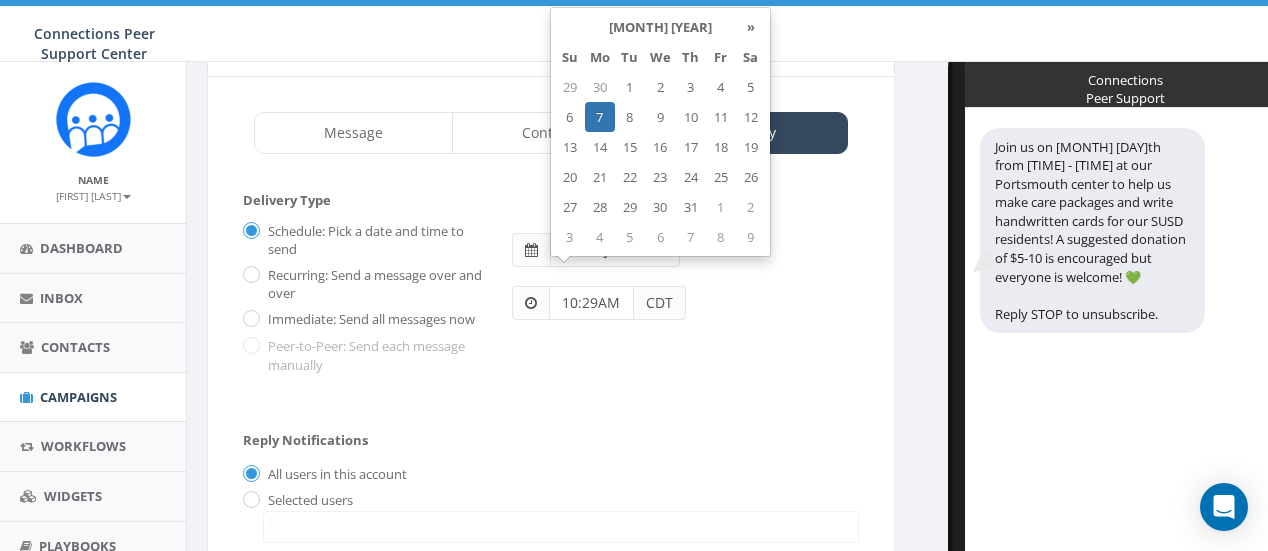 click on "10:29AM" at bounding box center [591, 303] 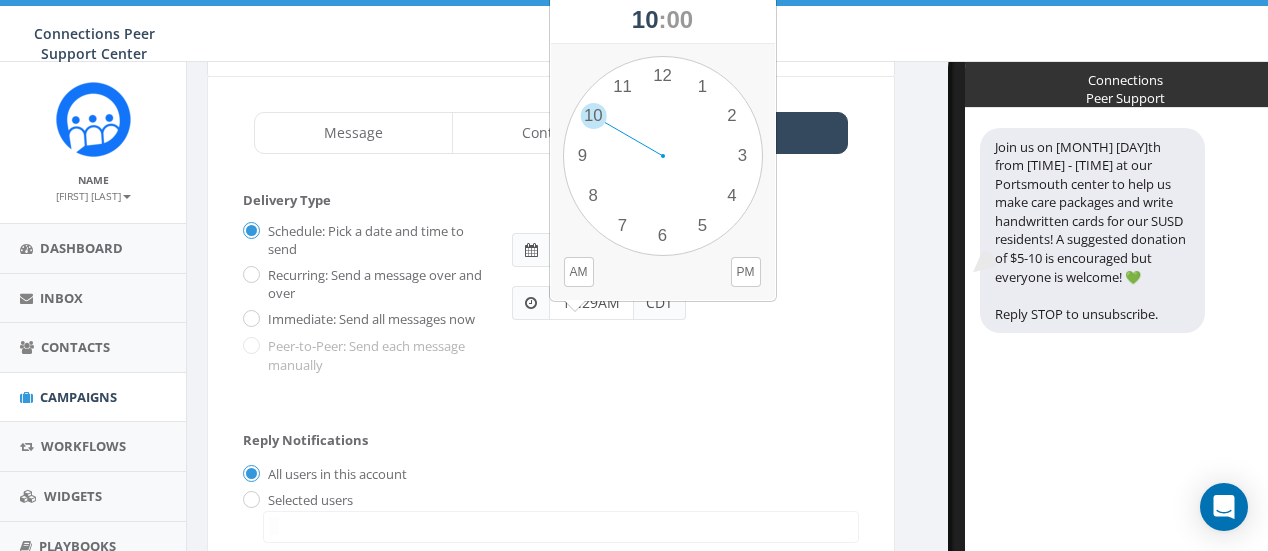 click on "CDT" at bounding box center [660, 303] 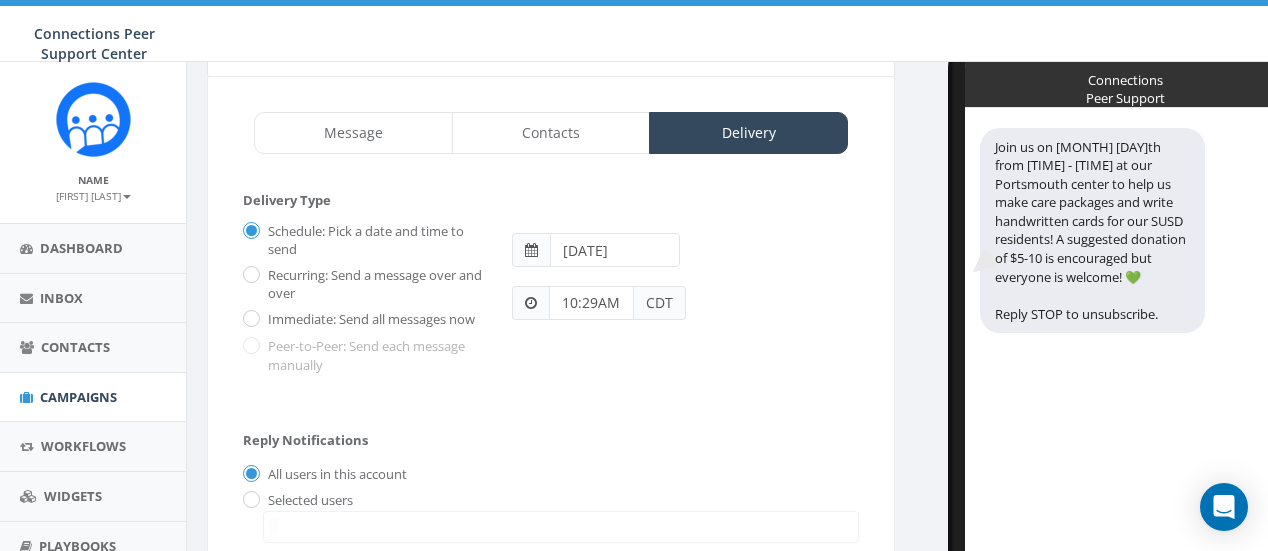 click on "CDT" at bounding box center [660, 303] 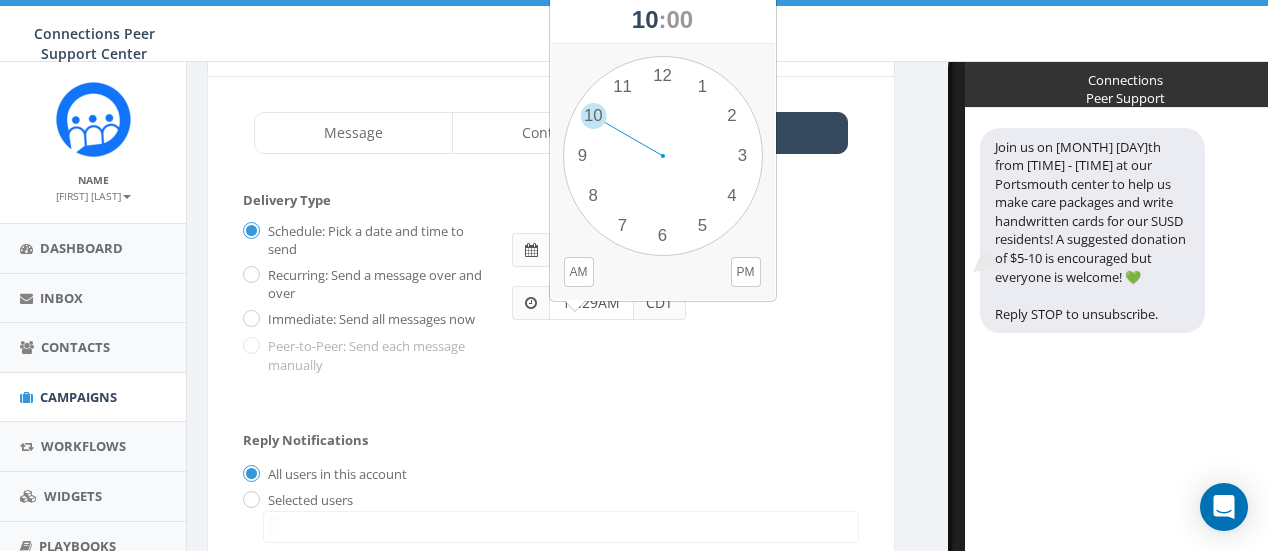 click on "10:29AM" at bounding box center (591, 303) 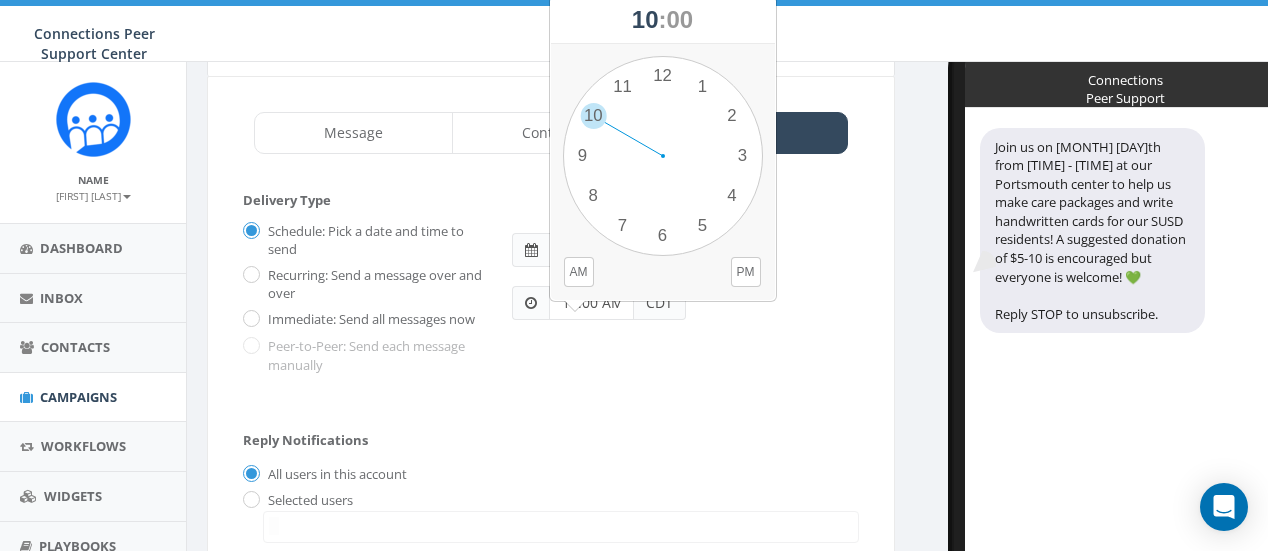 type on "11:00 AM" 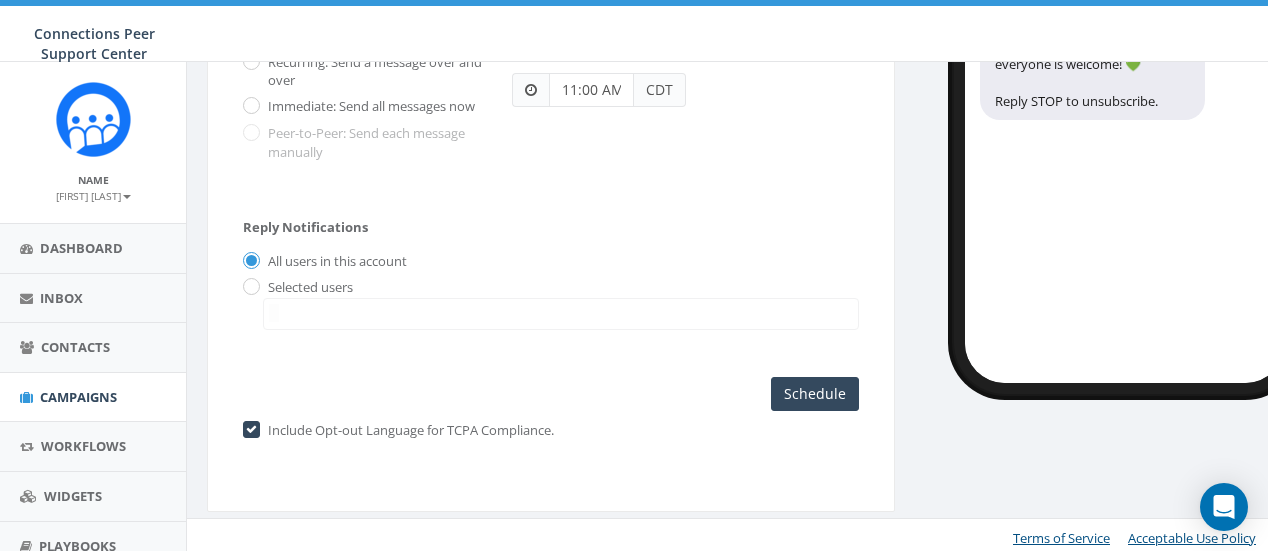 scroll, scrollTop: 308, scrollLeft: 0, axis: vertical 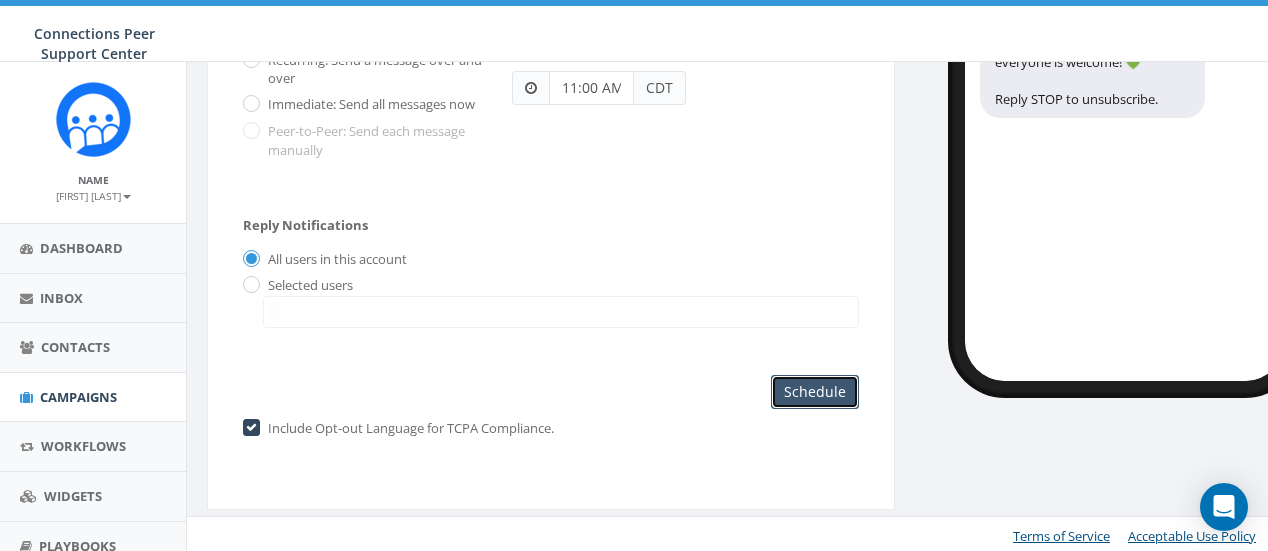 click on "Schedule" at bounding box center [815, 392] 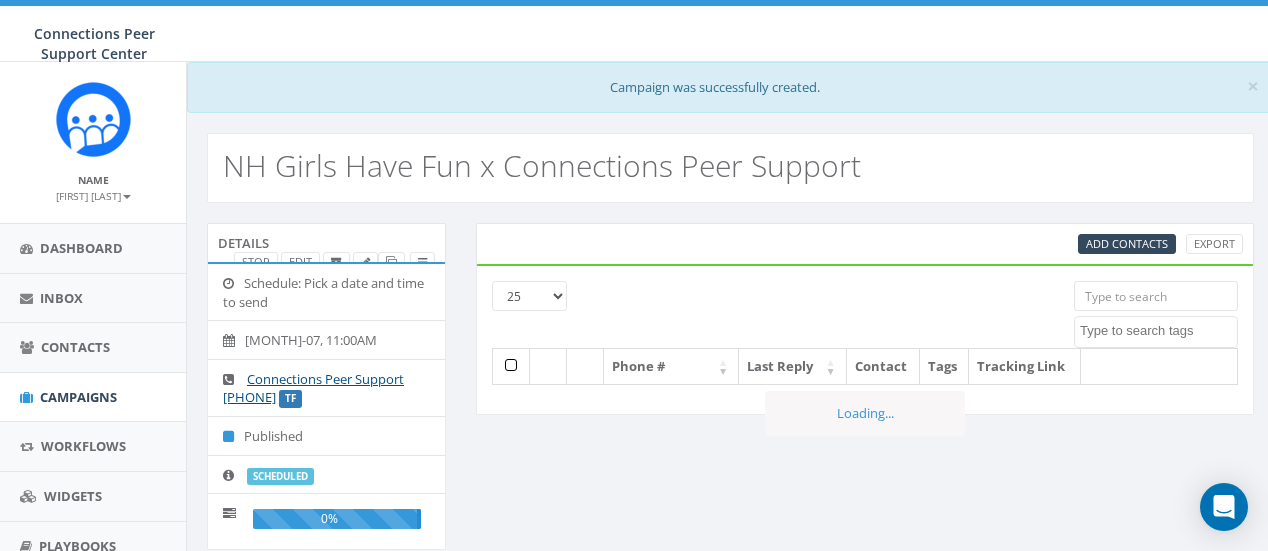 scroll, scrollTop: 0, scrollLeft: 0, axis: both 